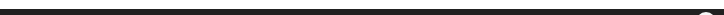 scroll, scrollTop: 0, scrollLeft: 0, axis: both 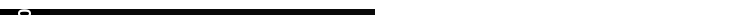 click on "30 Day Returns       Free Delivery Over $175       Your Cart            Just Added   Royàl Cargo Denim Shorts       $21.00   was $69.99      S   S M L XL   * * * **       *       Move to Wish List             Items aren't reserved until order has been submitted
Promo Code
Apply         Order Summary   1 item   $21.00   Shipping   TBC       Total   $21.00   Includes GST of   $2.74              GO TO CHECKOUT                      Men   Women   Sale     Sign in     New       Back         Footwear       Back         Mens       Back         Womens       Back         Youth & Kids       Back         Jewellery       Back         Headwear       Back         Accessories       Back         Deals       Back         Sale   UP TO 60% OFF
Shop by Brand
adidas
Converse
New Era
See all brands     Gift Cards   Find a Store   Delivery   Returns & Exchanges   FAQ" at bounding box center (375, 1647) 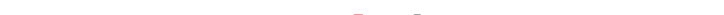 scroll, scrollTop: 0, scrollLeft: 0, axis: both 